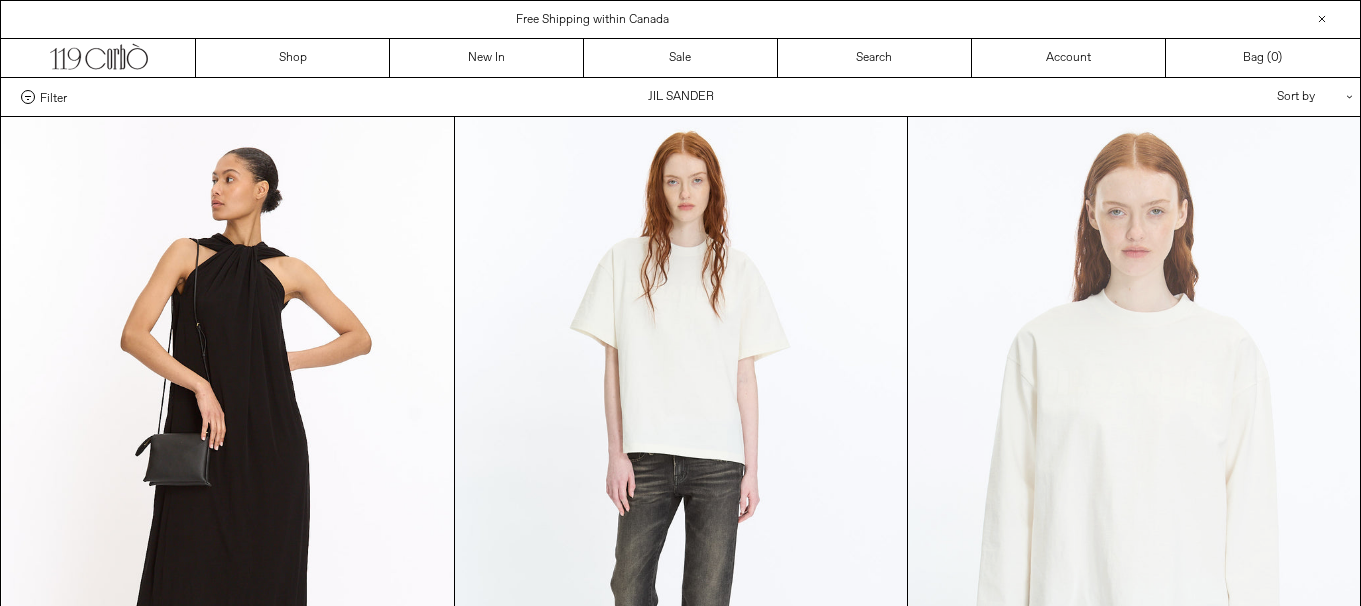 scroll, scrollTop: 0, scrollLeft: 0, axis: both 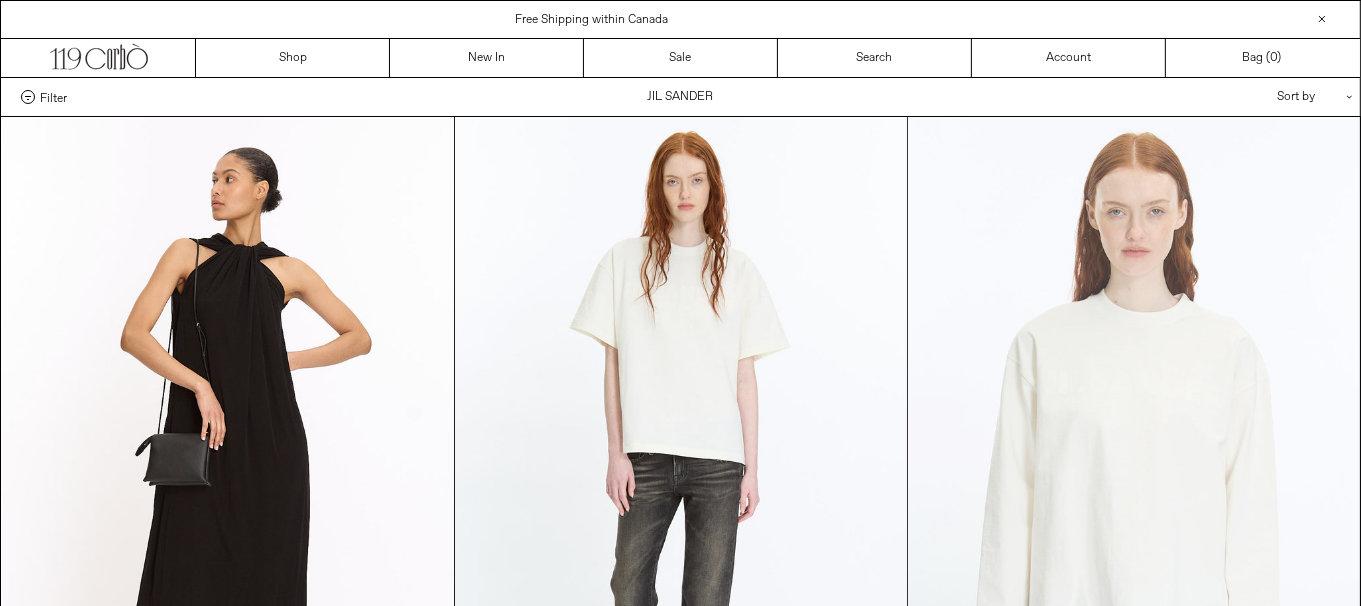 click at bounding box center (1134, 456) 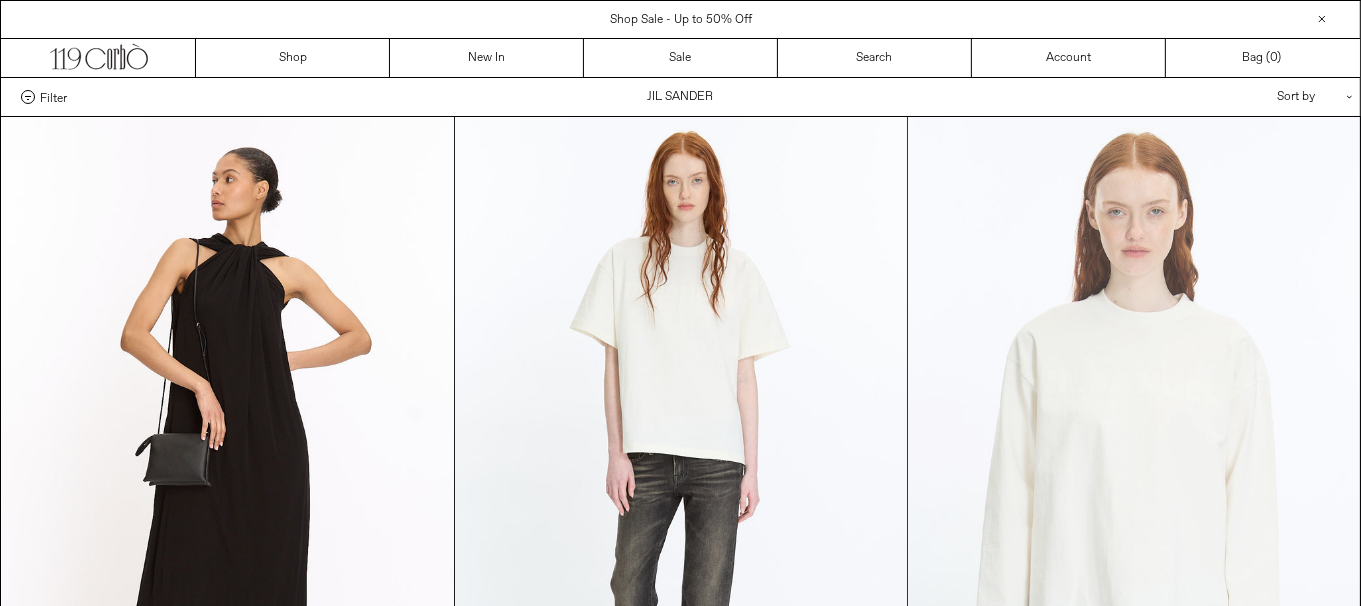 click at bounding box center (1134, 456) 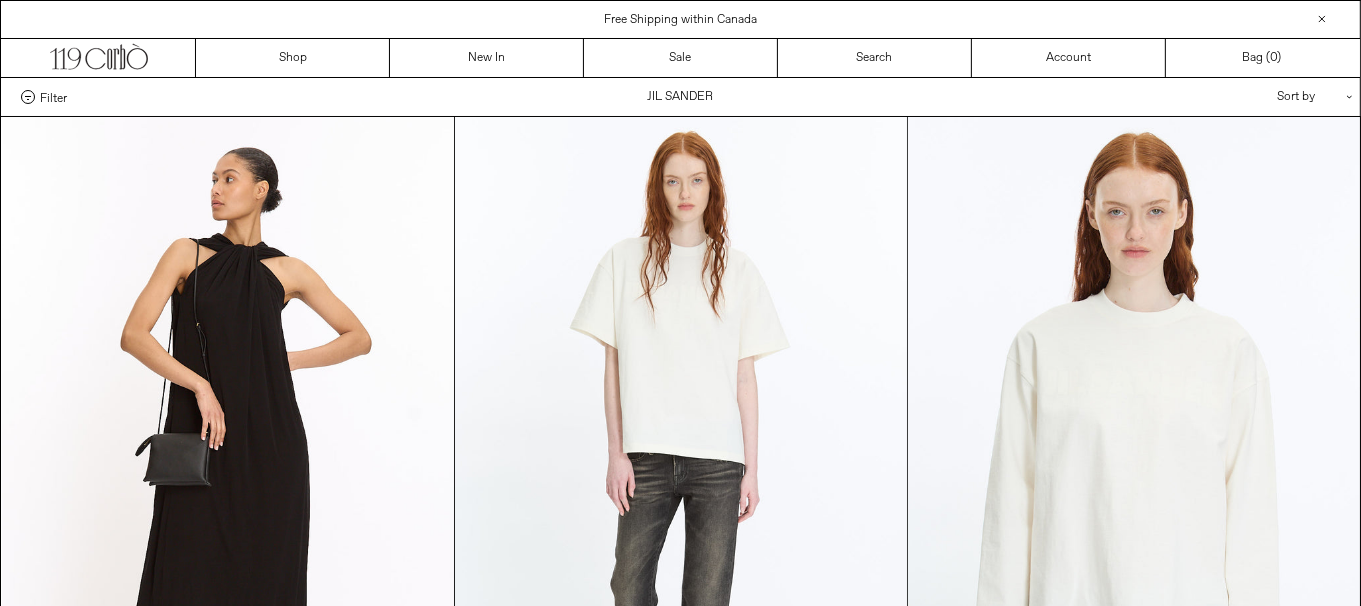 scroll, scrollTop: 530, scrollLeft: 0, axis: vertical 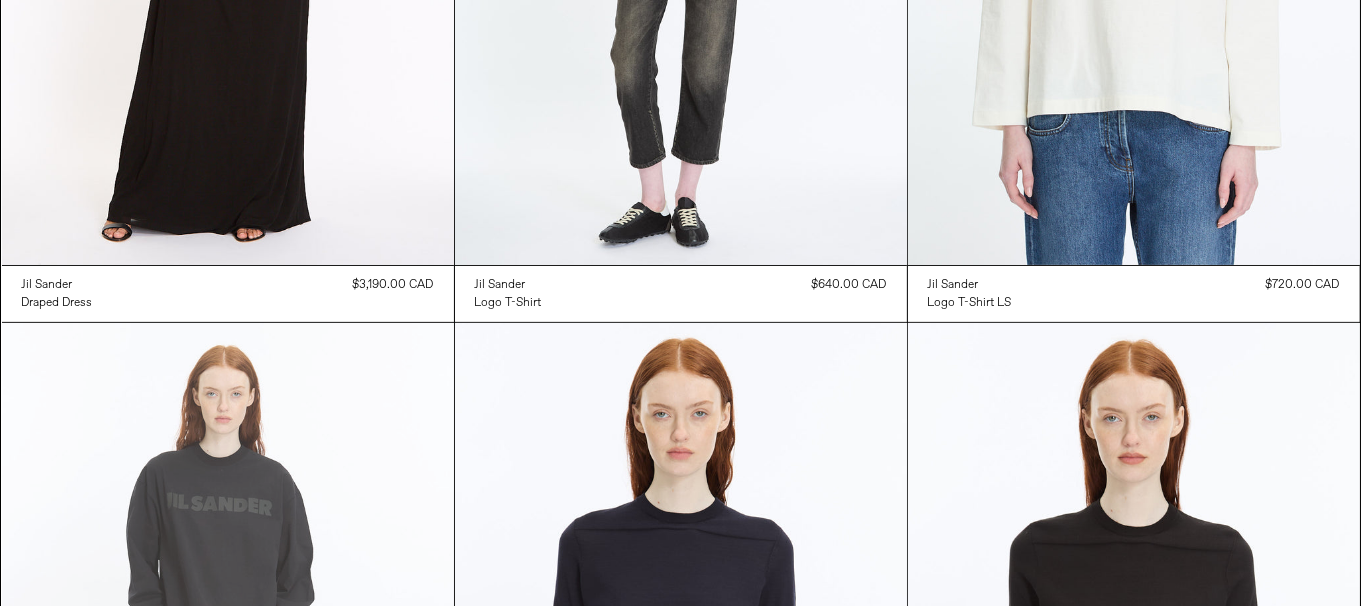 click at bounding box center (228, 662) 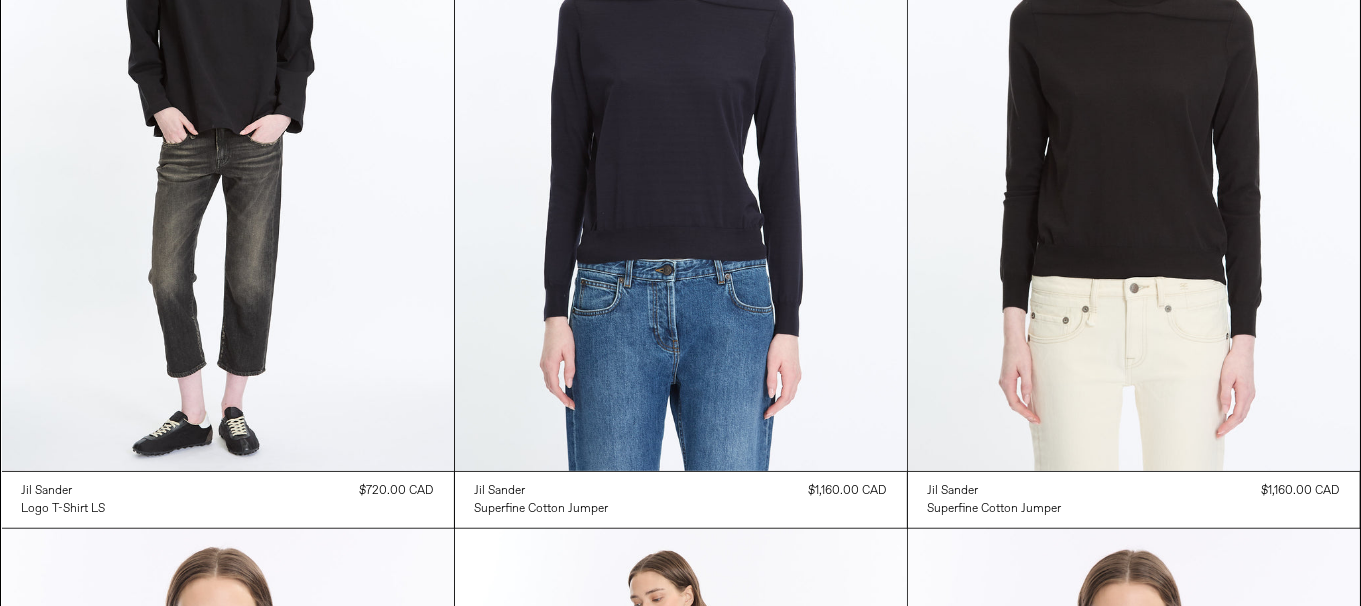 scroll, scrollTop: 1590, scrollLeft: 0, axis: vertical 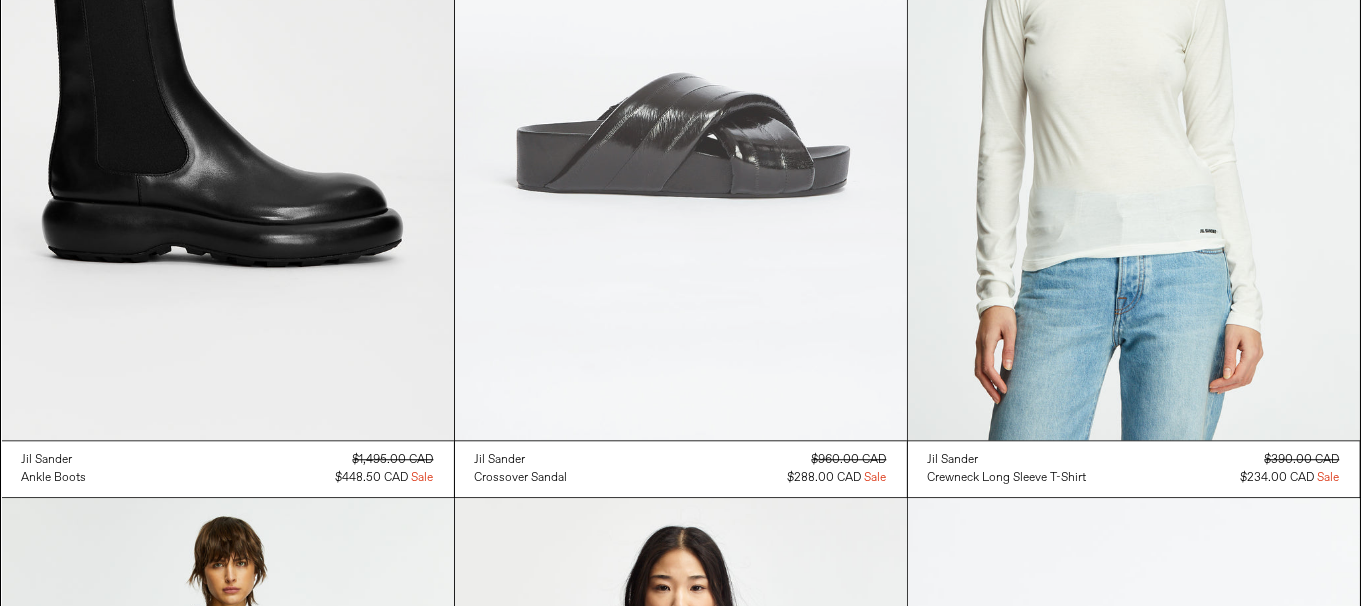 click at bounding box center (681, 101) 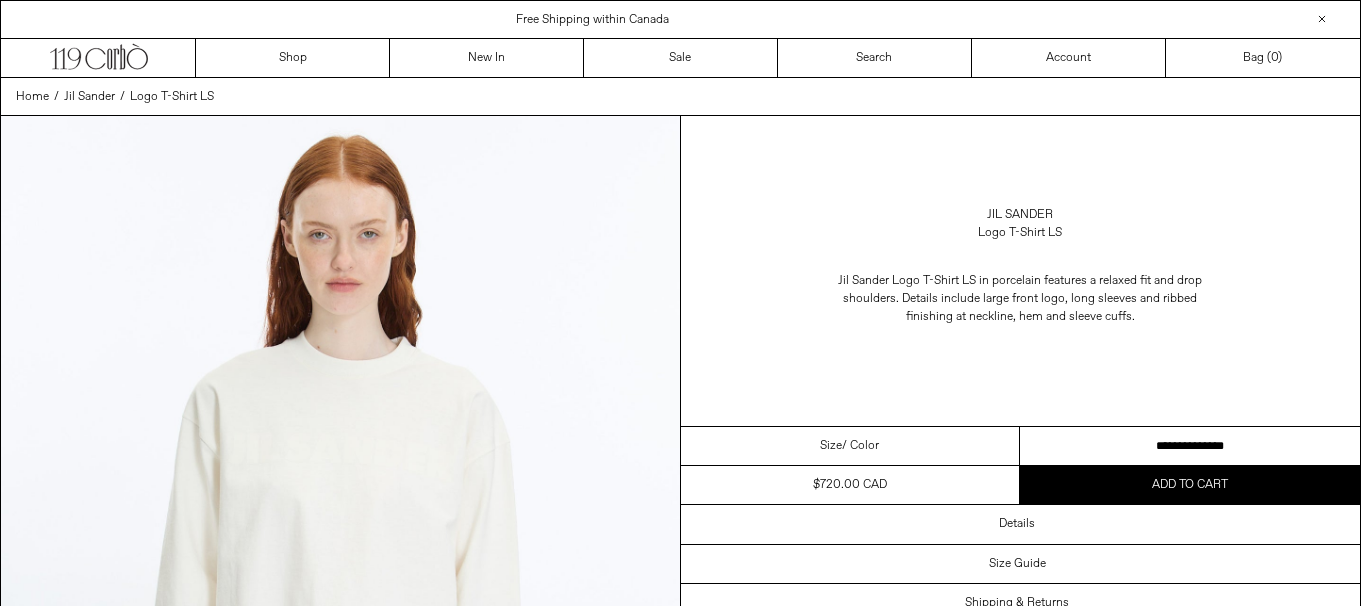 scroll, scrollTop: 0, scrollLeft: 0, axis: both 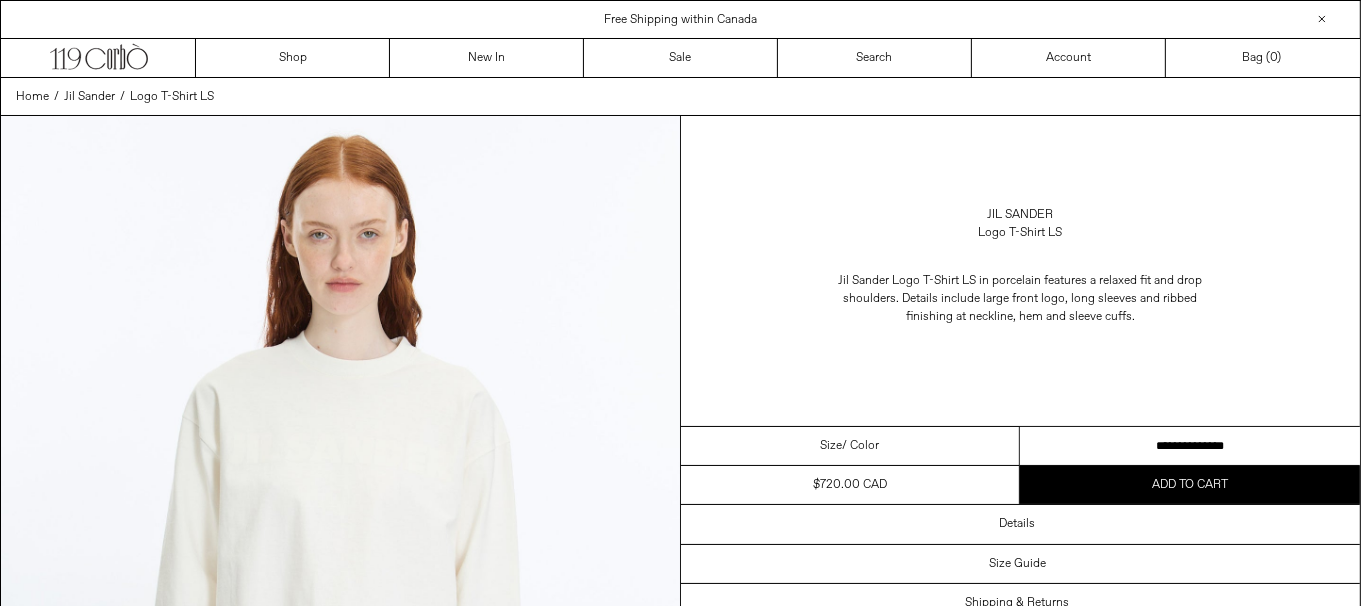 click on "**********" at bounding box center (1190, 446) 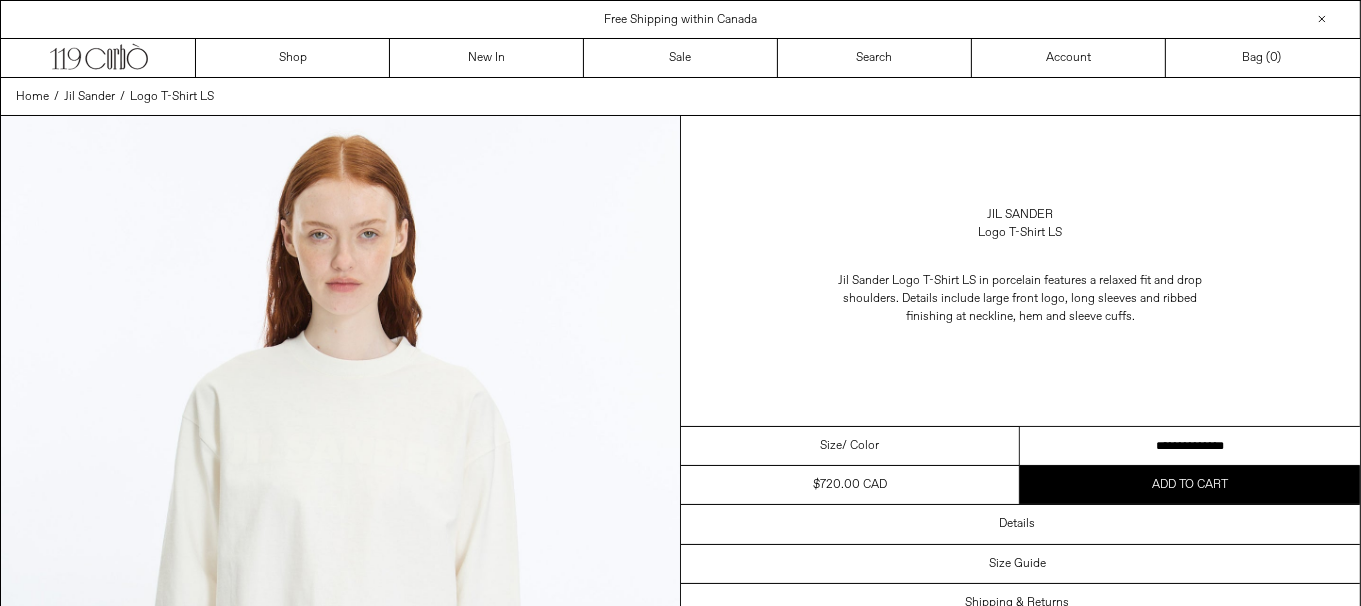 scroll, scrollTop: 0, scrollLeft: 0, axis: both 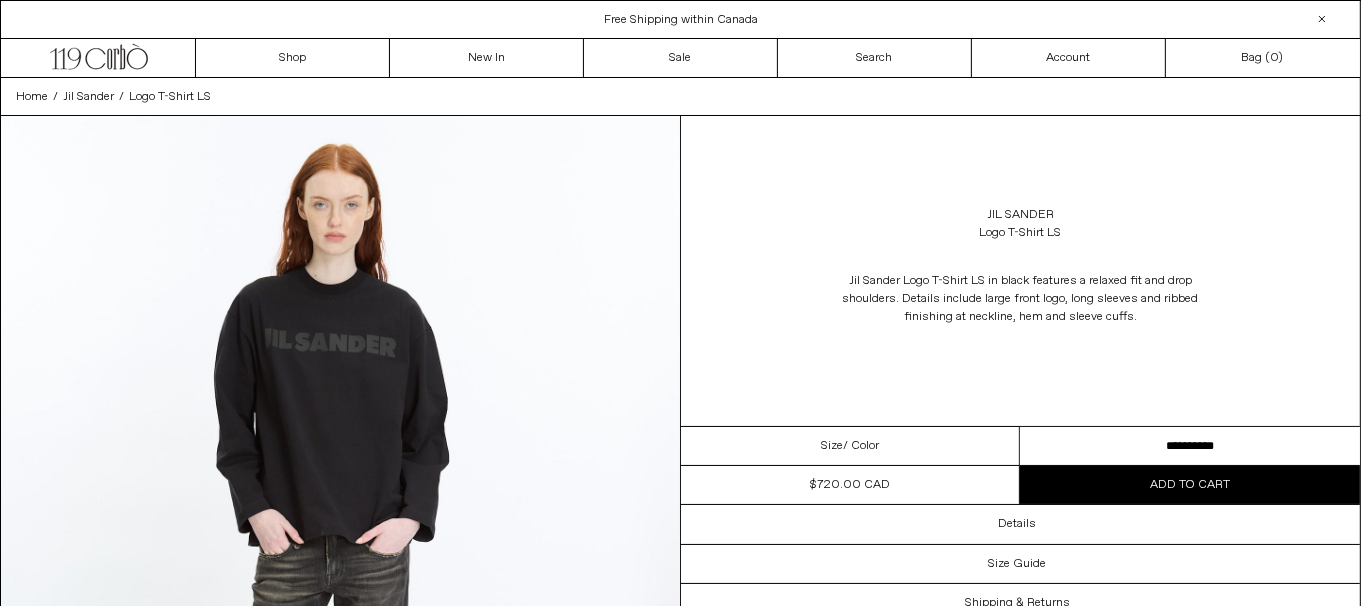 click on "**********" at bounding box center [1190, 446] 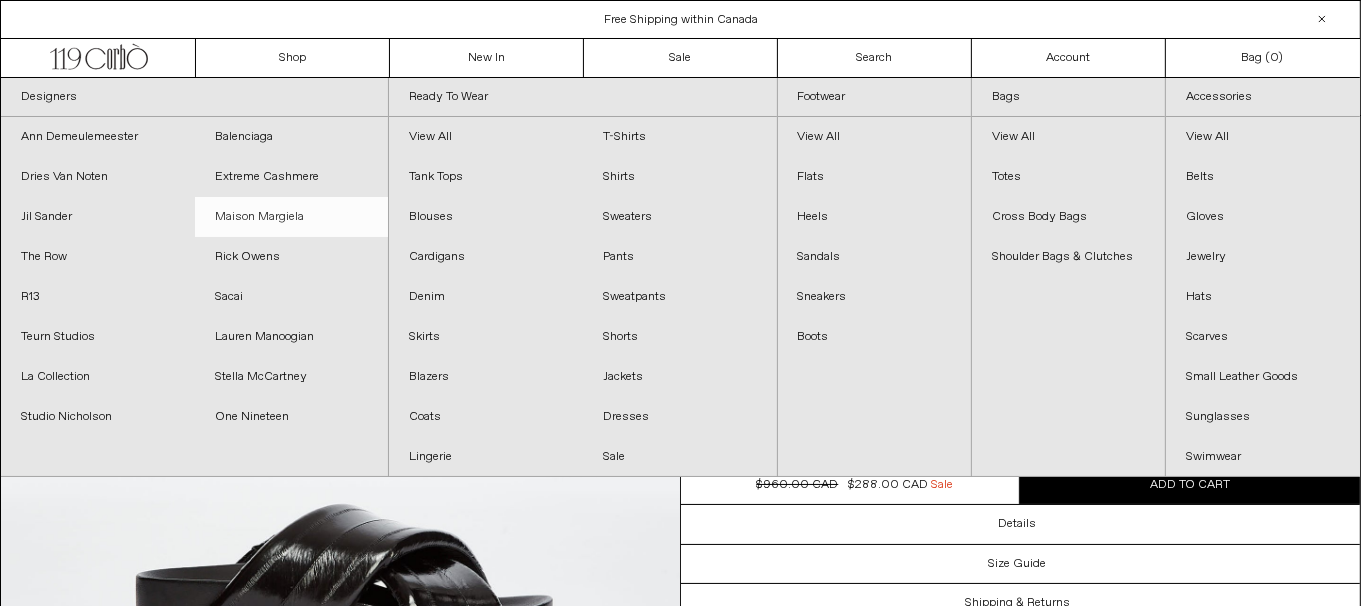 scroll, scrollTop: 0, scrollLeft: 0, axis: both 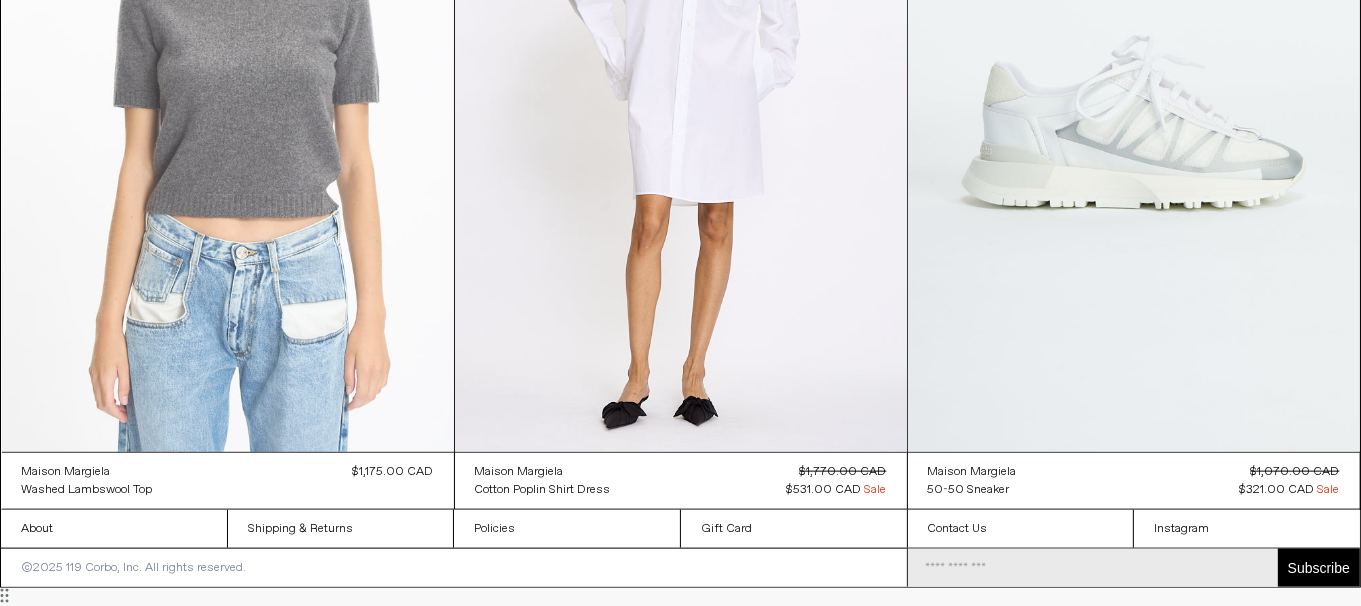 click at bounding box center [228, 113] 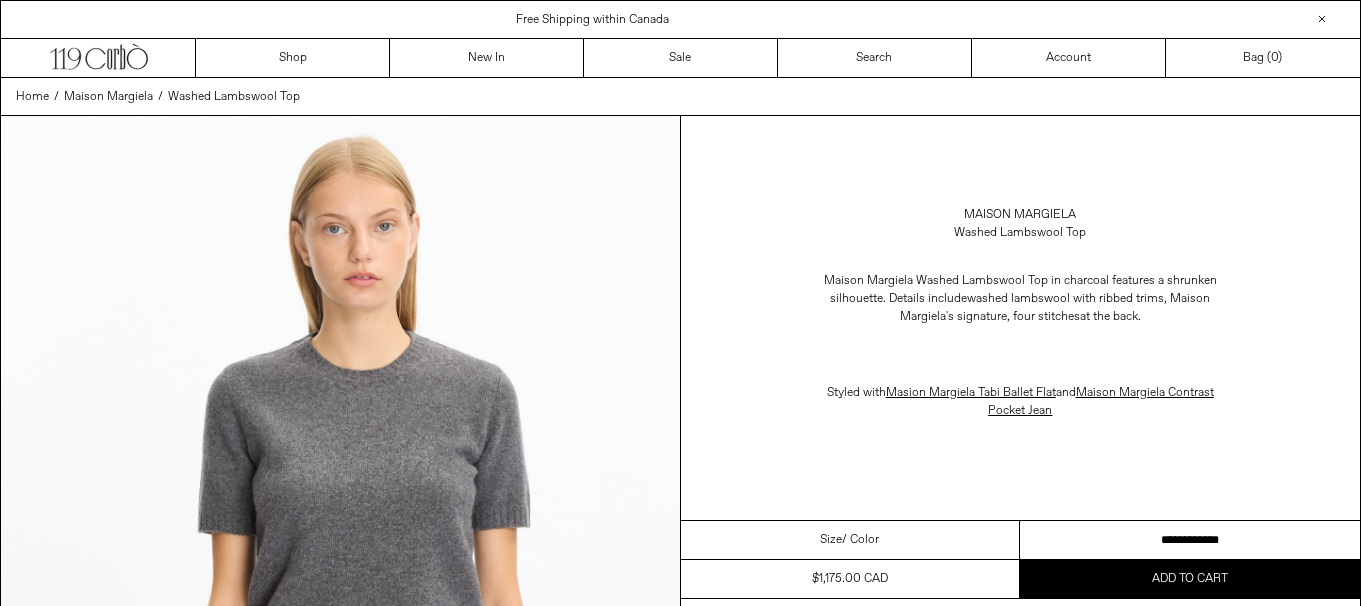 scroll, scrollTop: 0, scrollLeft: 0, axis: both 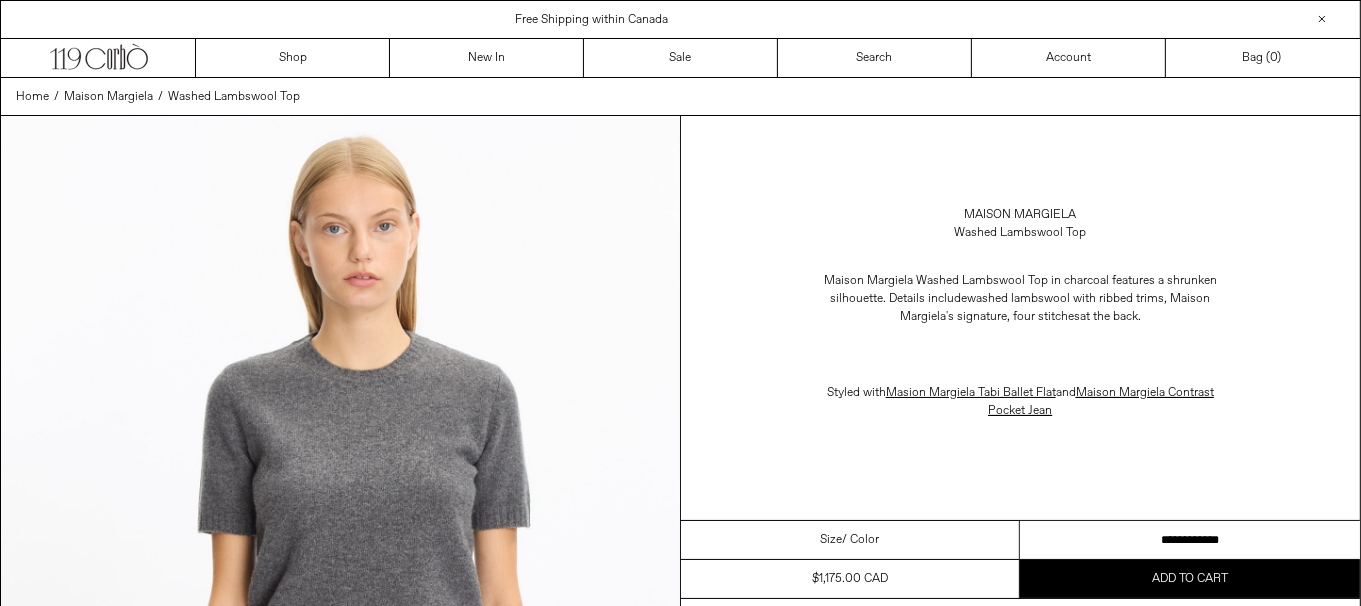 click on "**********" at bounding box center (1190, 540) 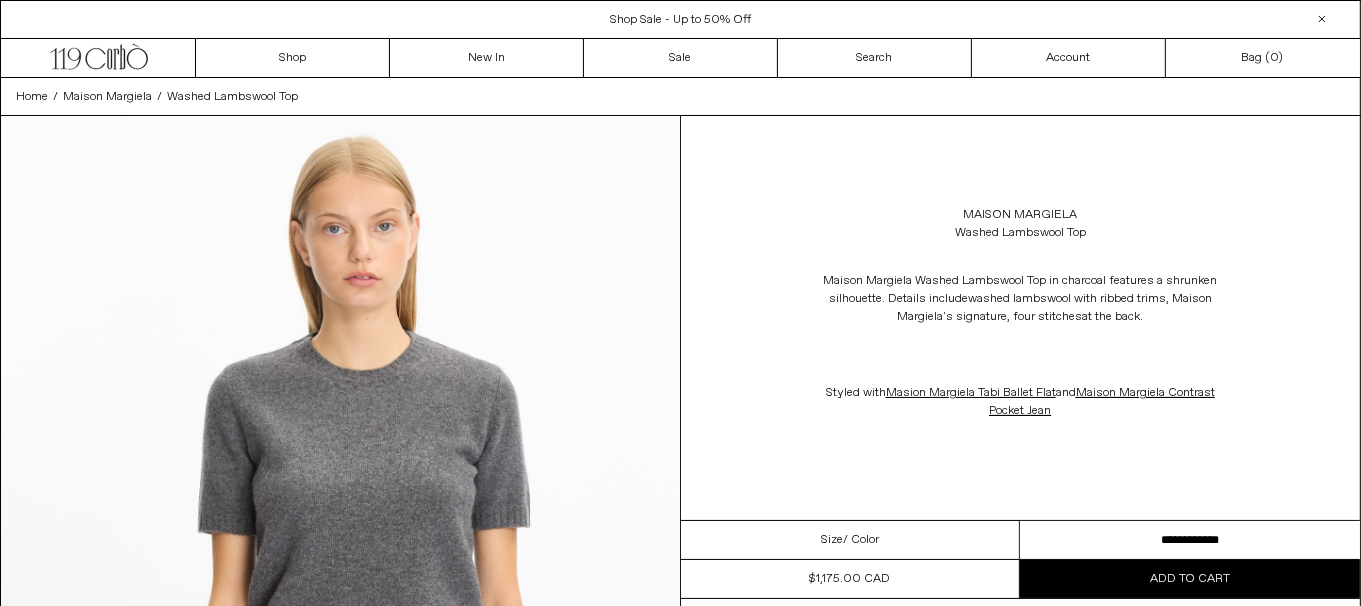 scroll, scrollTop: 0, scrollLeft: 0, axis: both 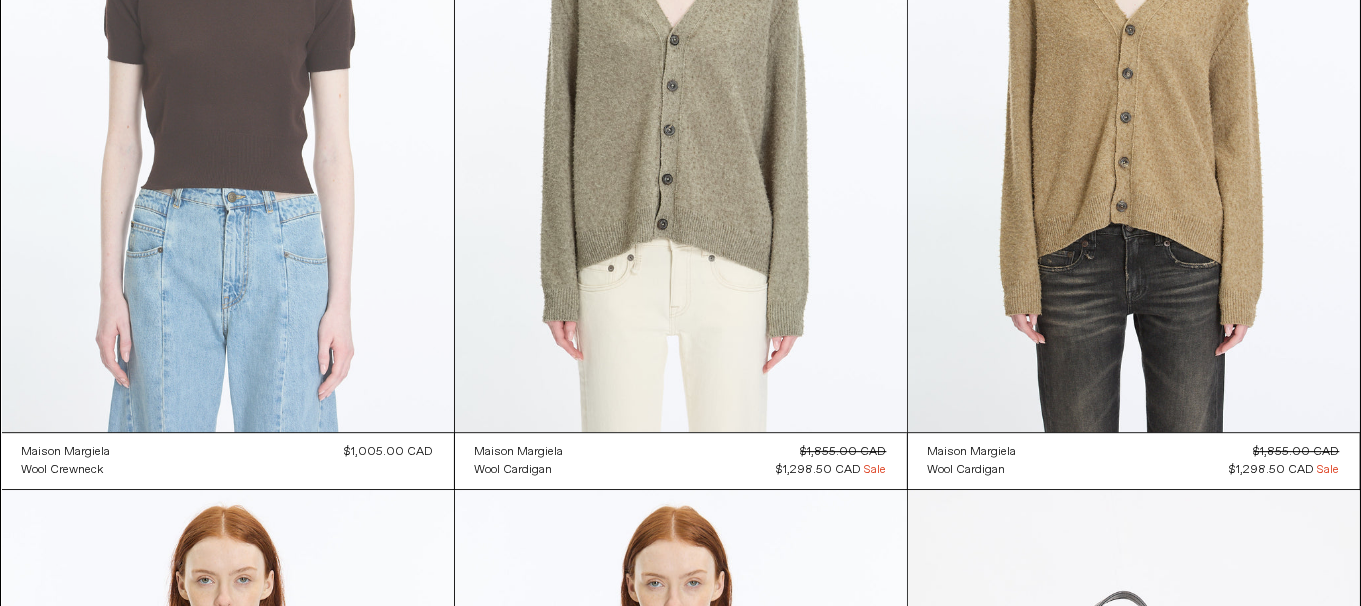 click at bounding box center [228, 93] 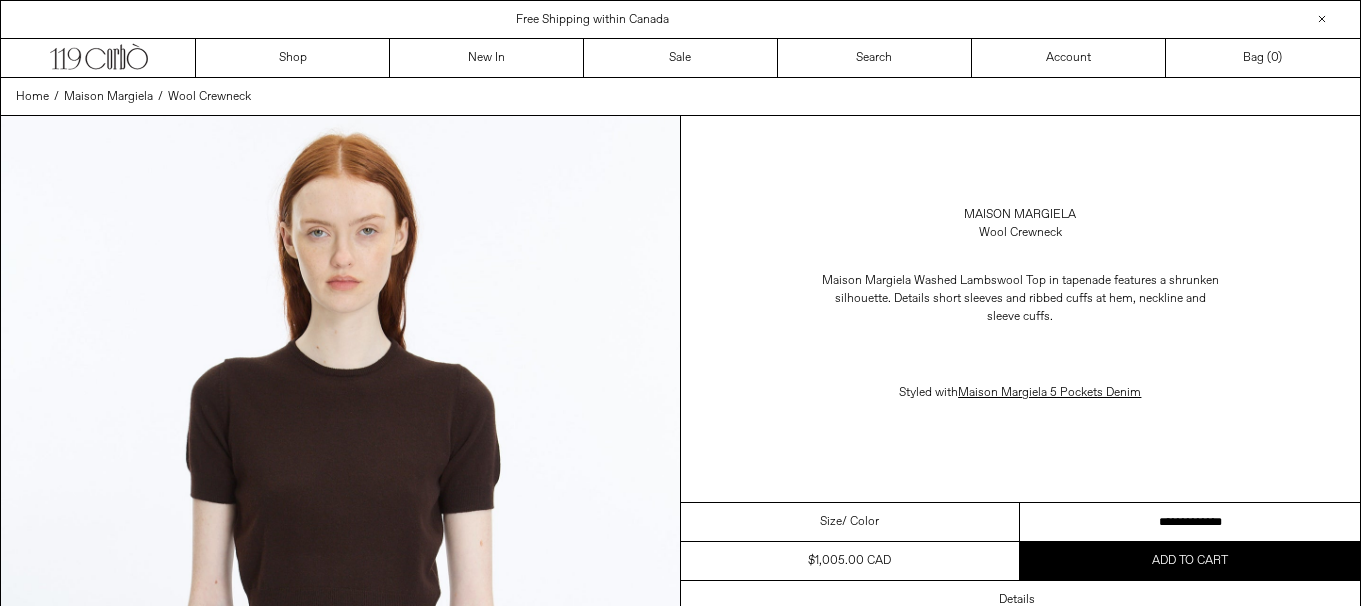 scroll, scrollTop: 0, scrollLeft: 0, axis: both 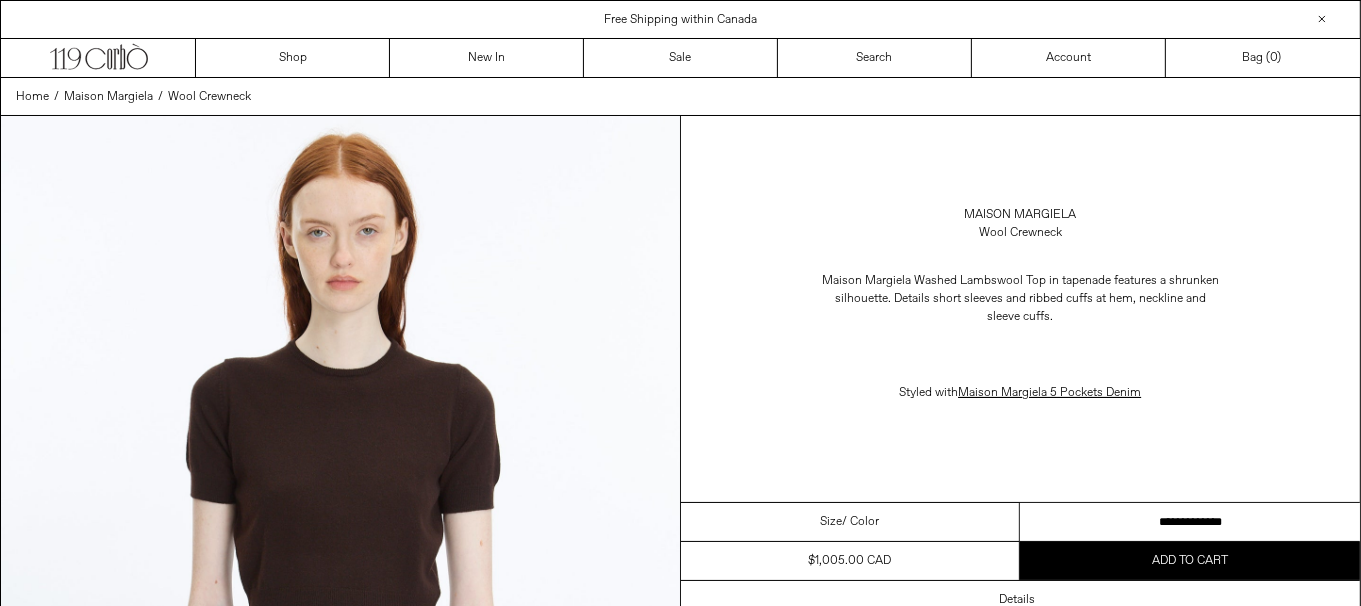 click on "**********" at bounding box center (1190, 522) 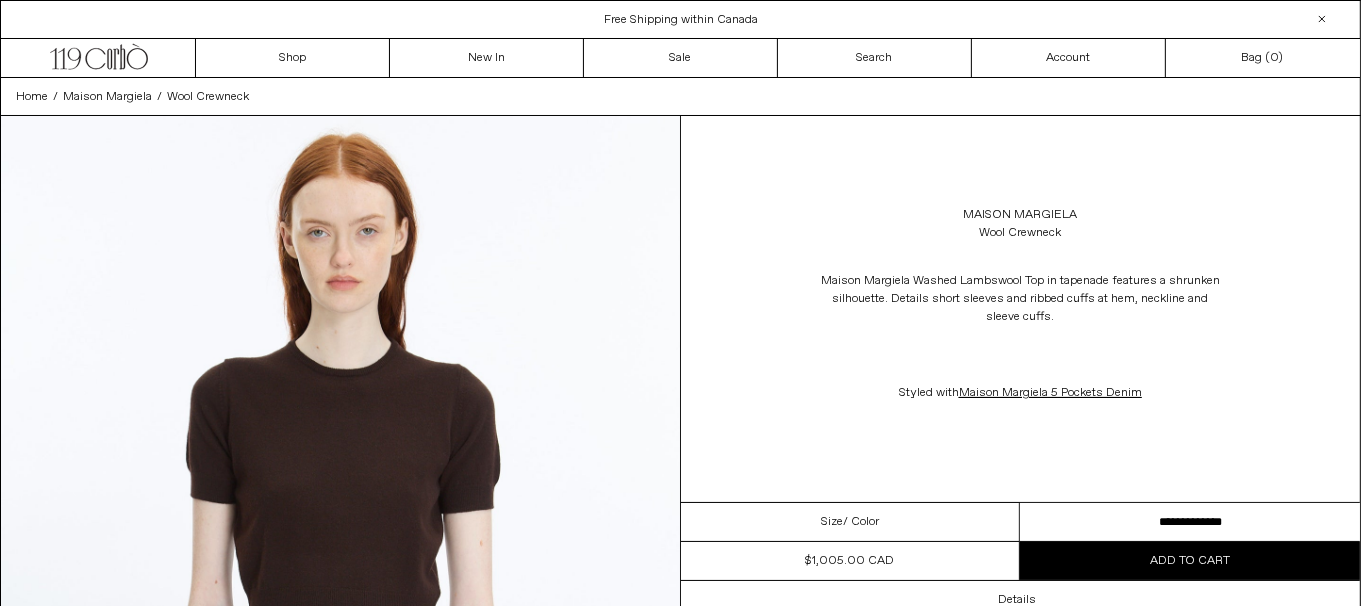 scroll, scrollTop: 0, scrollLeft: 0, axis: both 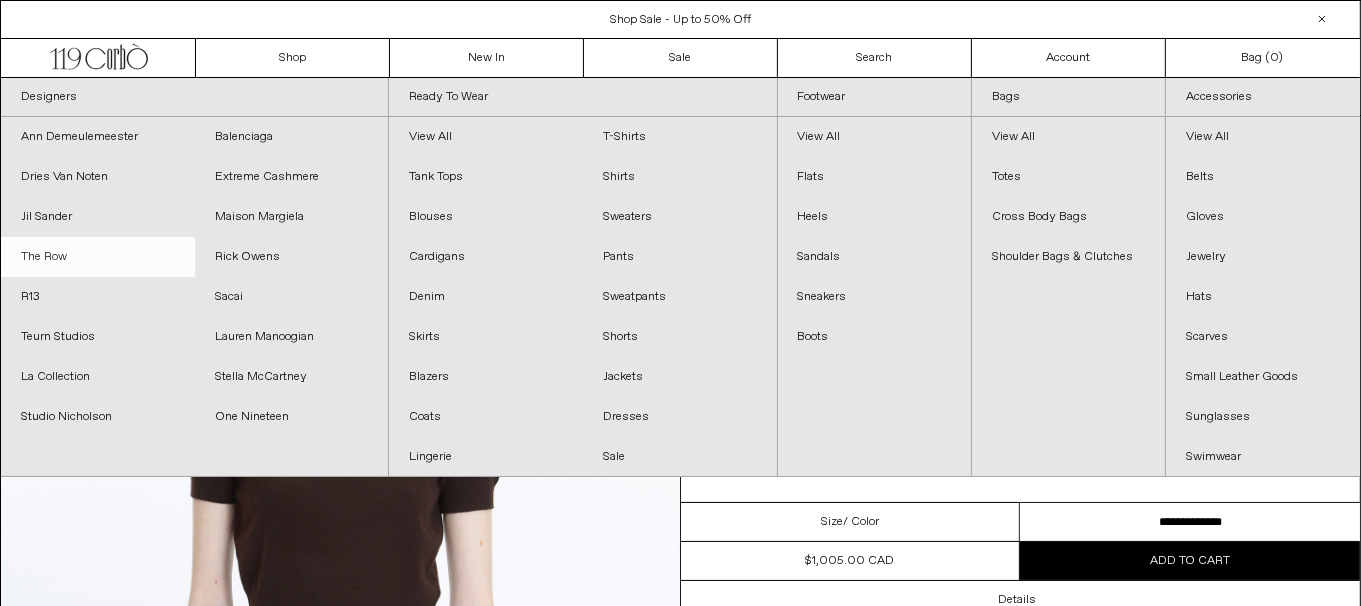 click on "The Row" at bounding box center [98, 257] 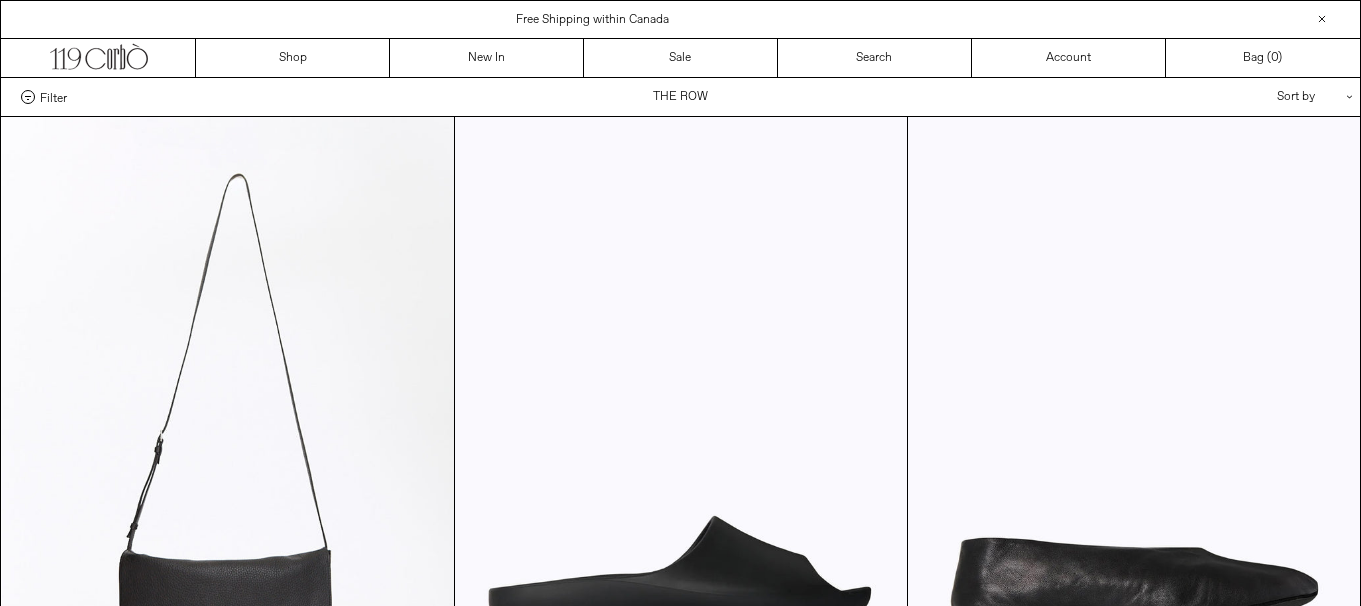 scroll, scrollTop: 0, scrollLeft: 0, axis: both 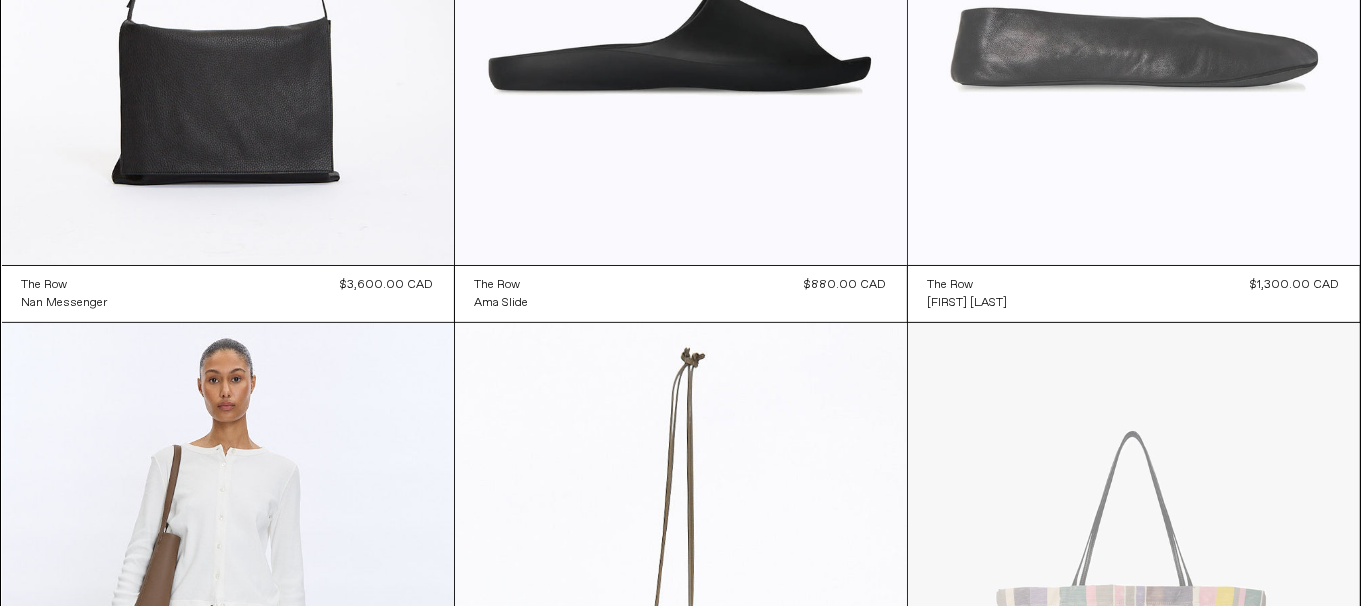 click at bounding box center (1134, -74) 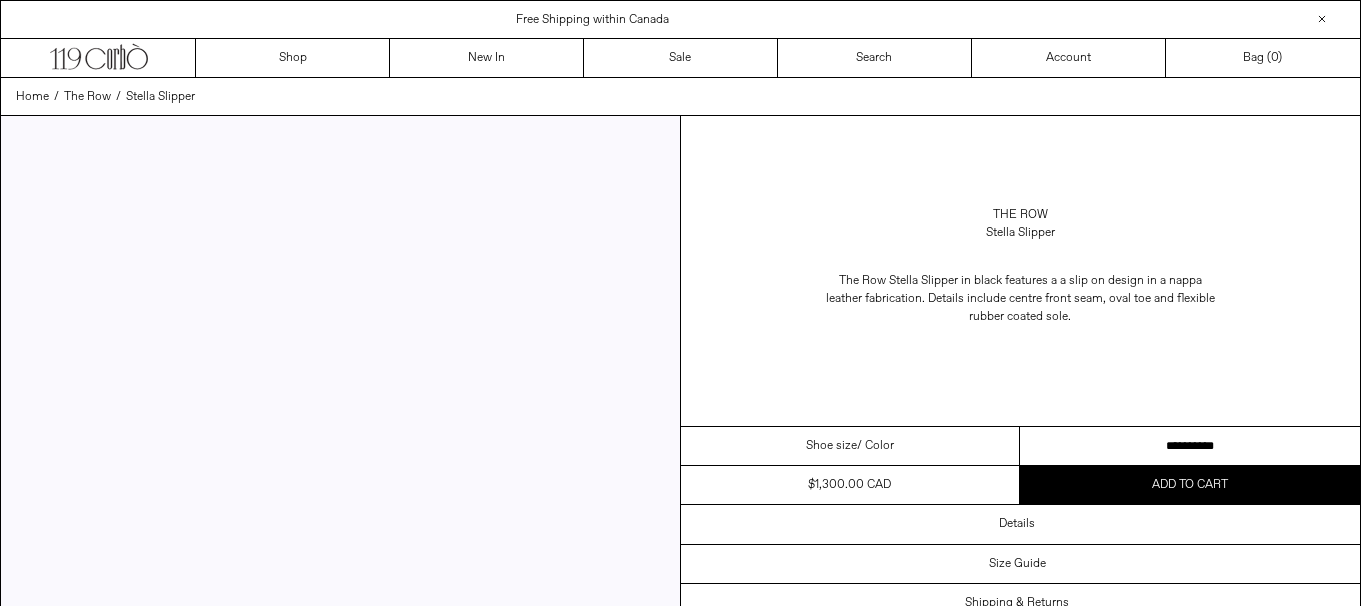scroll, scrollTop: 0, scrollLeft: 0, axis: both 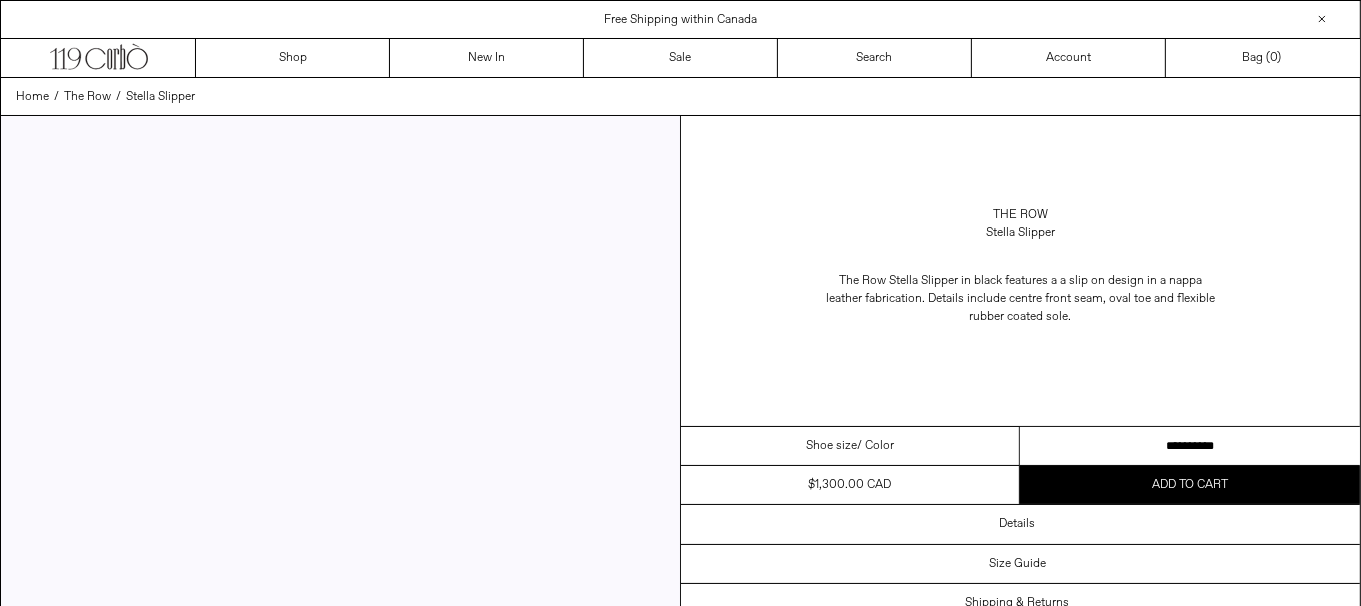 click on "**********" at bounding box center [1190, 446] 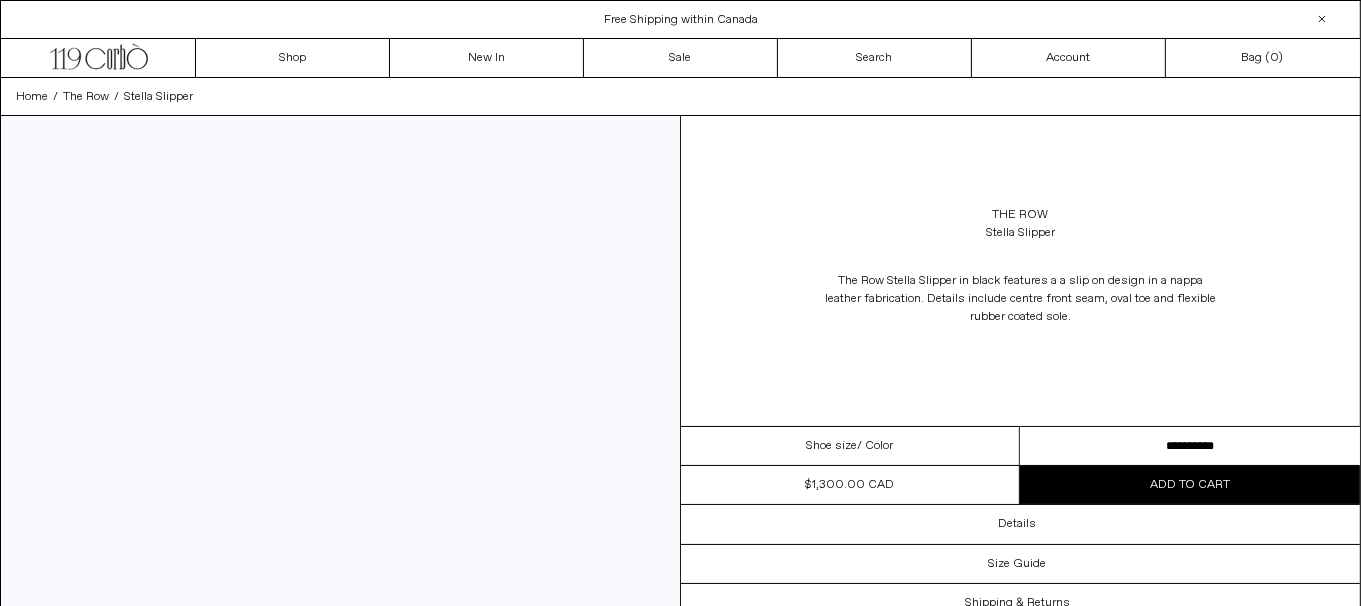 scroll, scrollTop: 0, scrollLeft: 0, axis: both 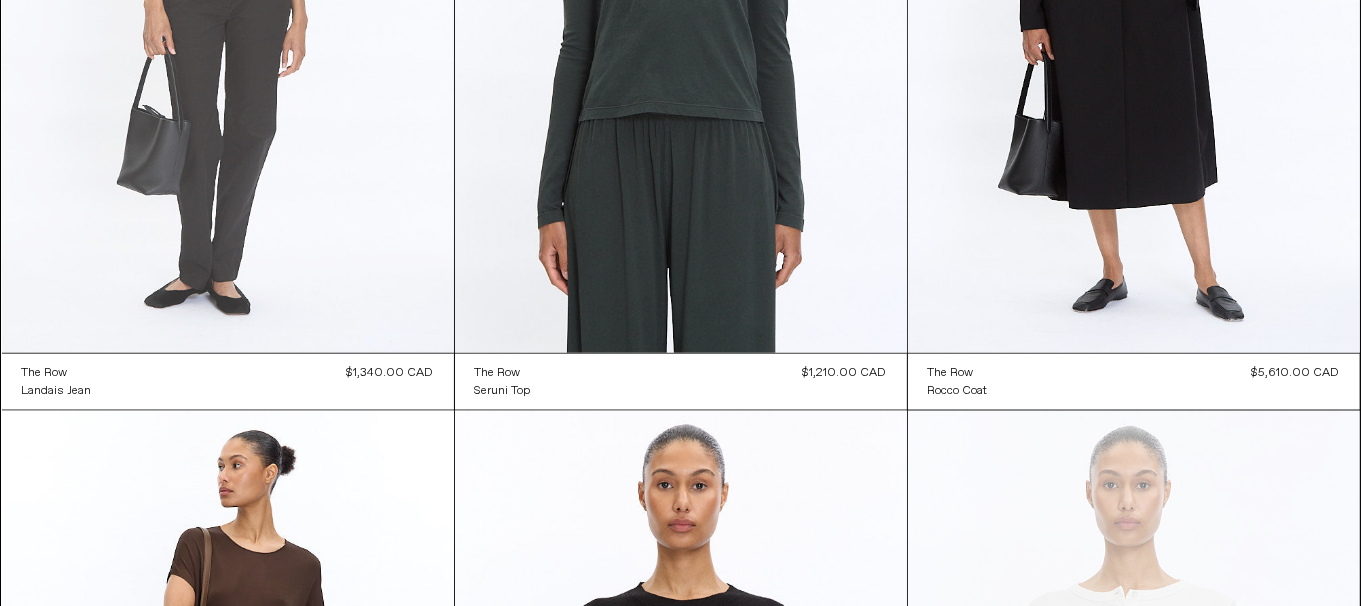 click at bounding box center (228, 14) 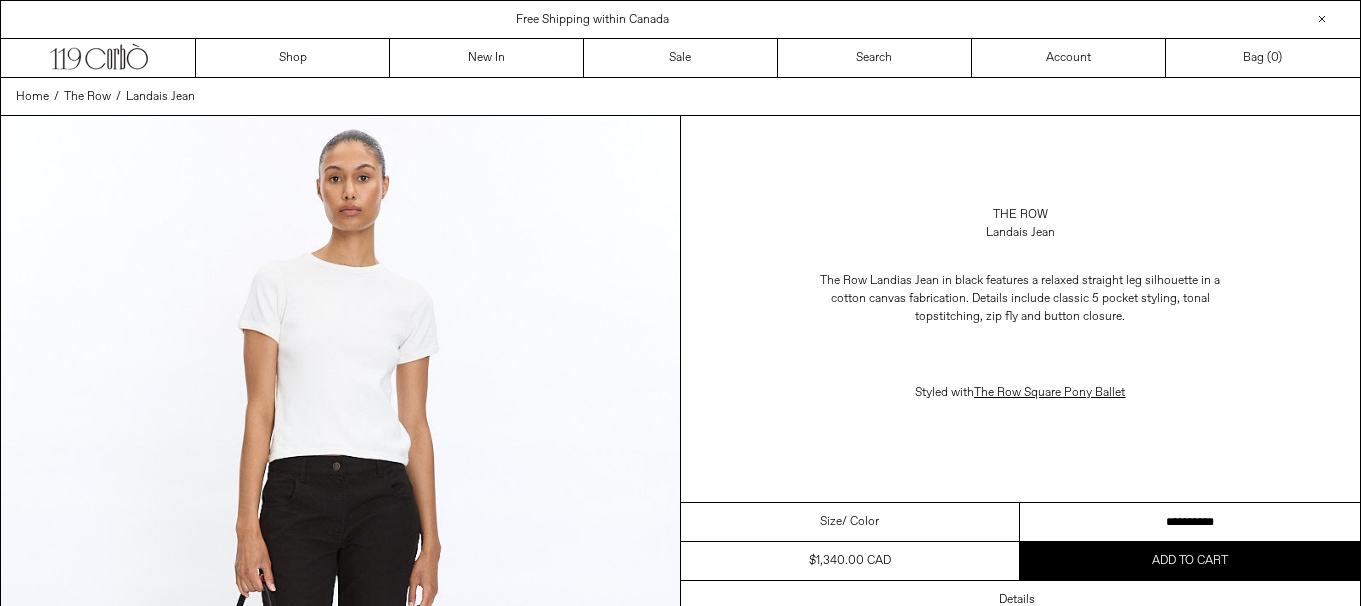 scroll, scrollTop: 0, scrollLeft: 0, axis: both 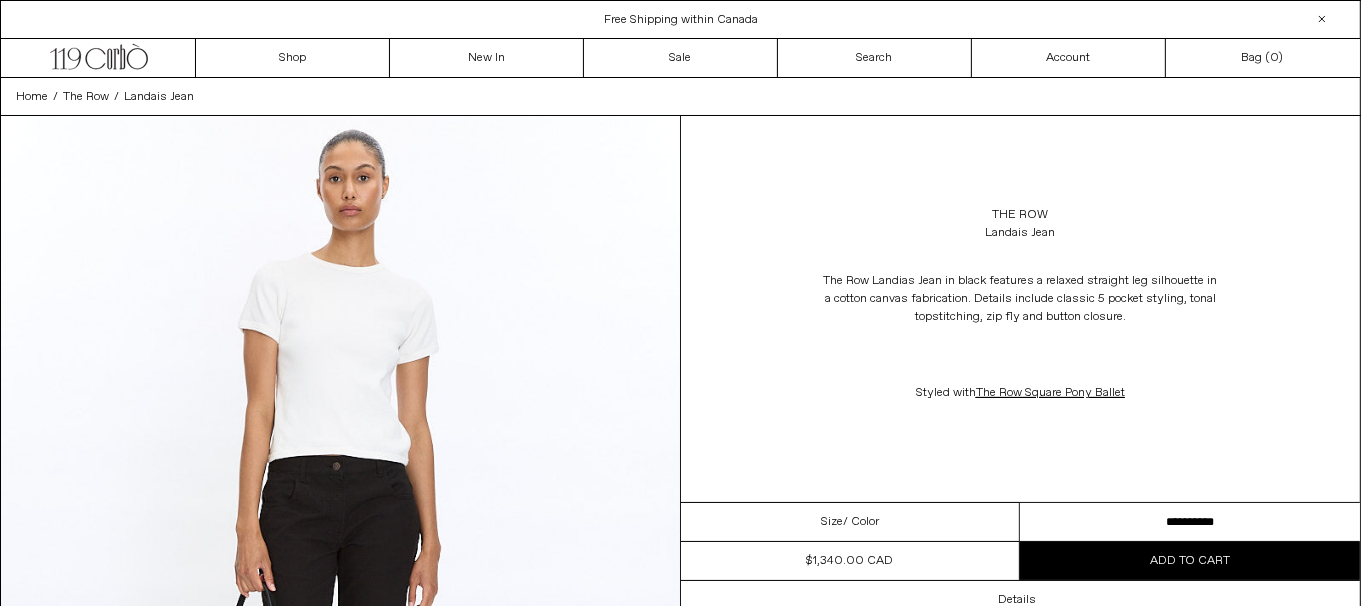 click on "**********" at bounding box center (1190, 522) 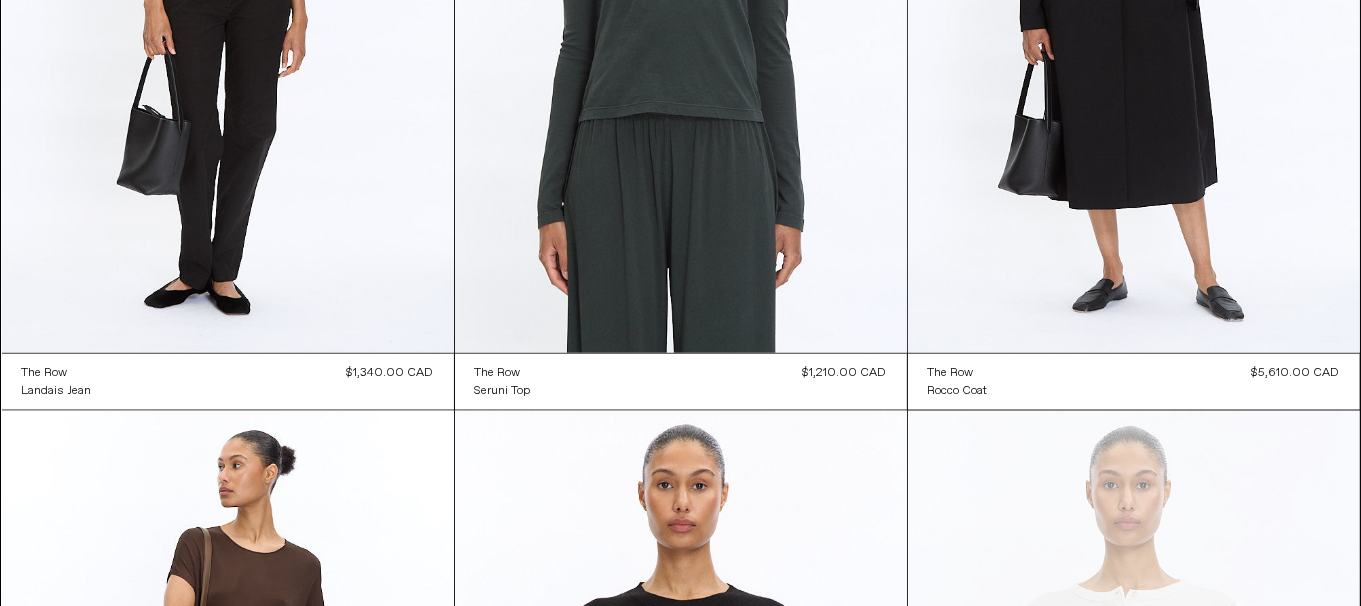 scroll, scrollTop: 0, scrollLeft: 0, axis: both 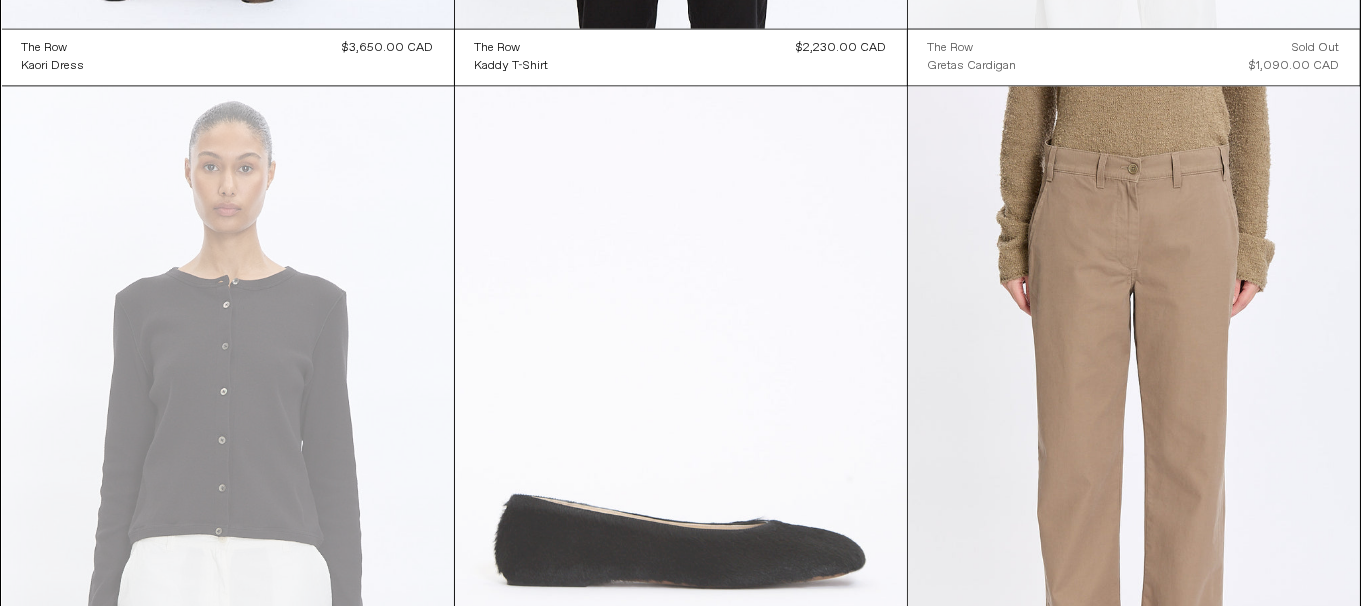 click at bounding box center [681, 425] 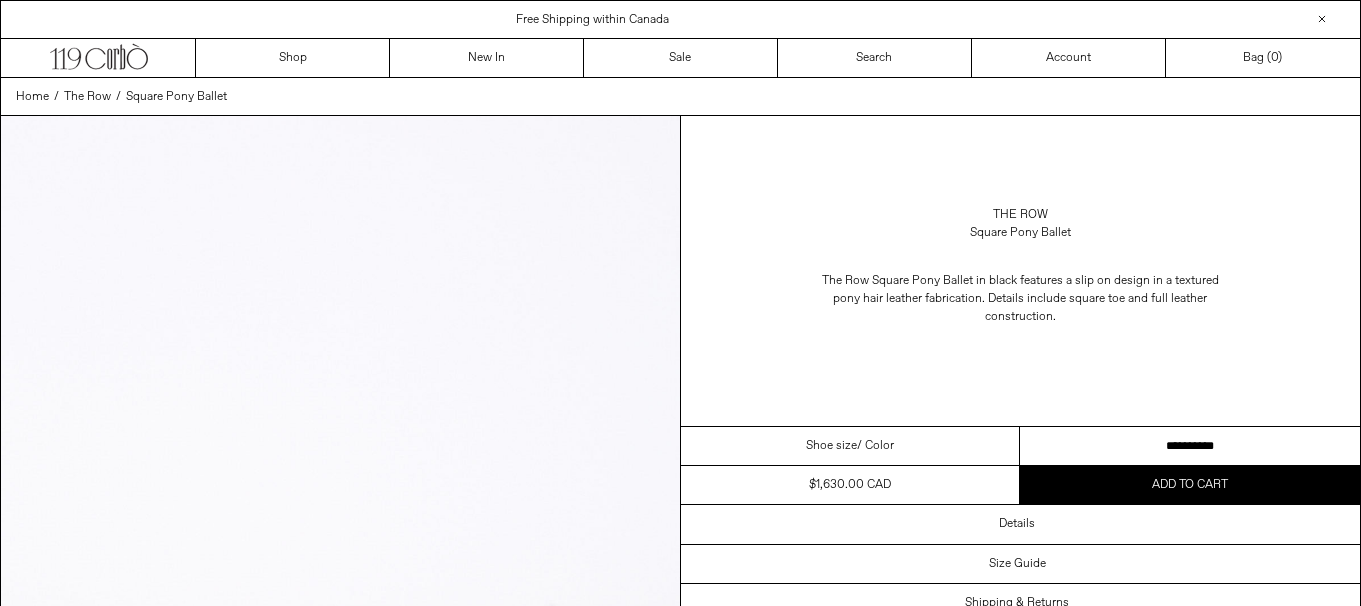 scroll, scrollTop: 0, scrollLeft: 0, axis: both 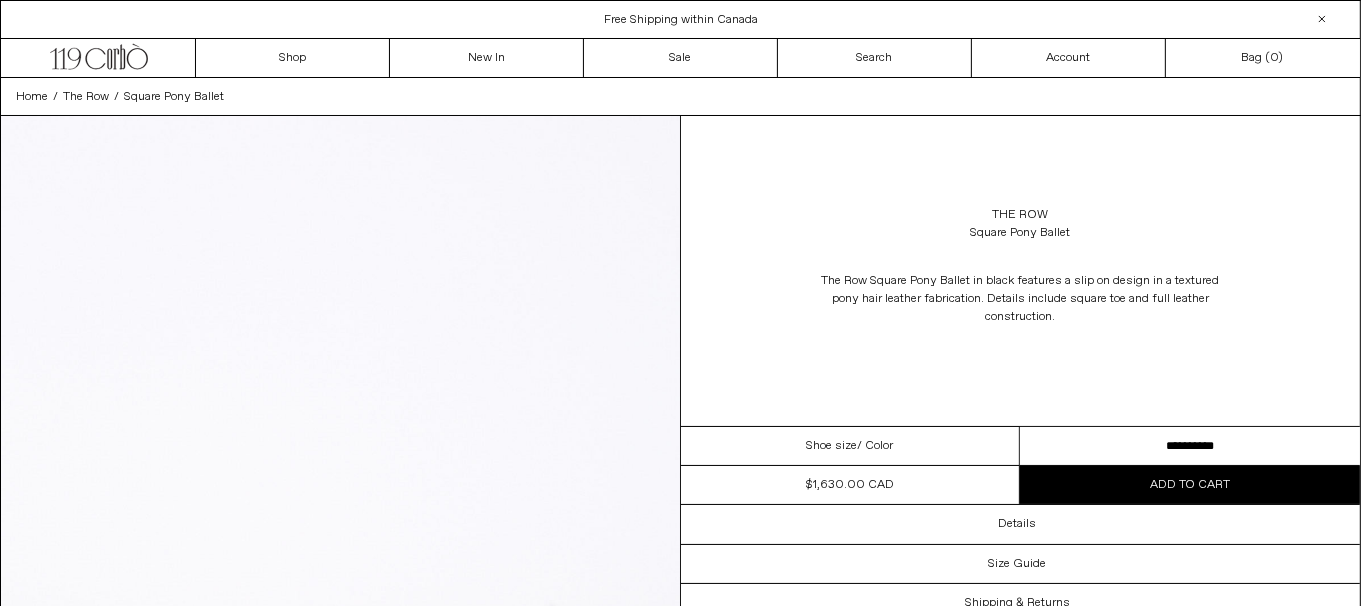 click on "**********" at bounding box center [1190, 446] 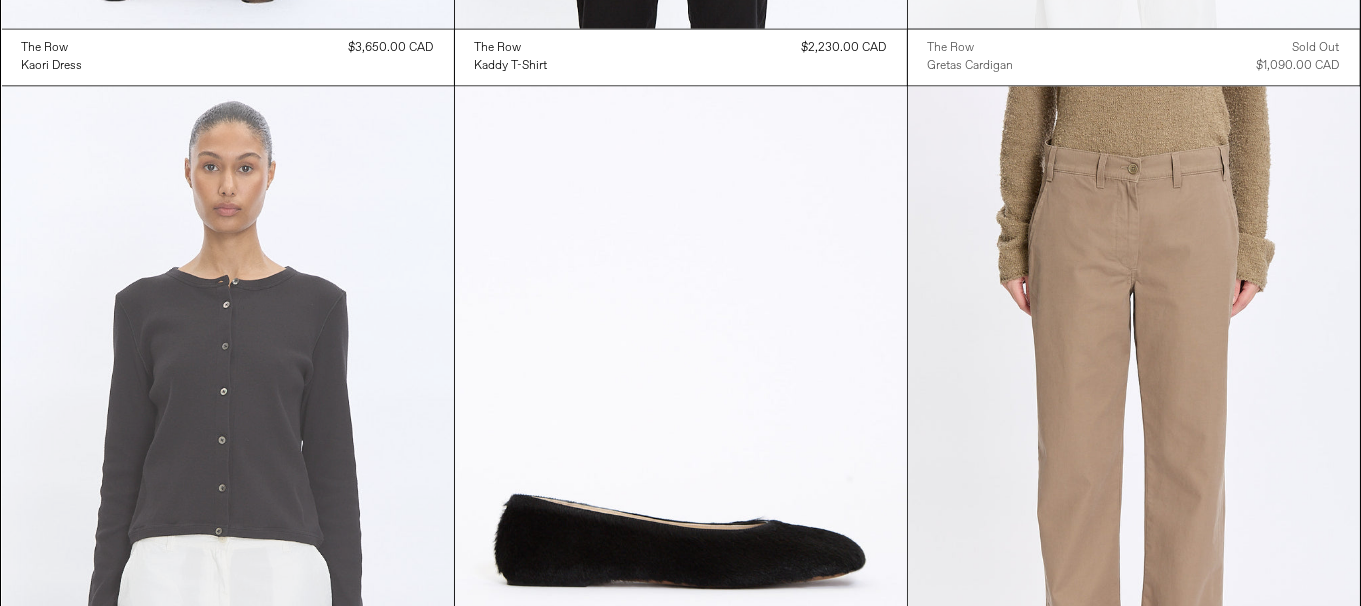 scroll, scrollTop: 3711, scrollLeft: 0, axis: vertical 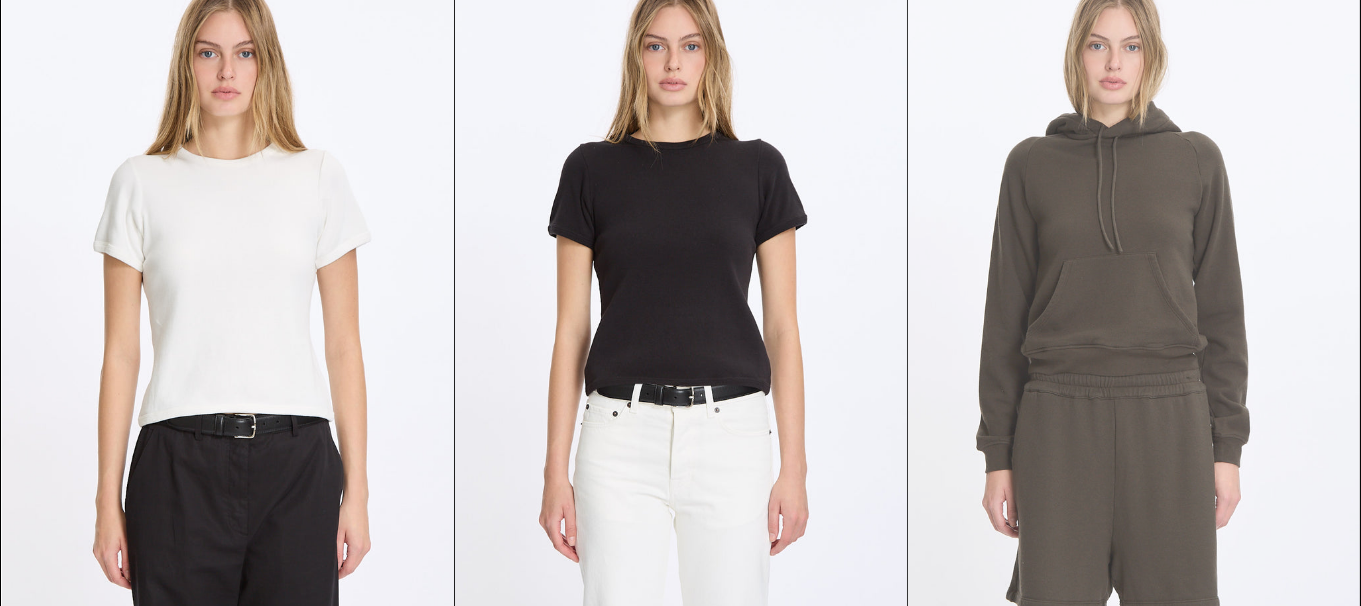 click at bounding box center [1134, 307] 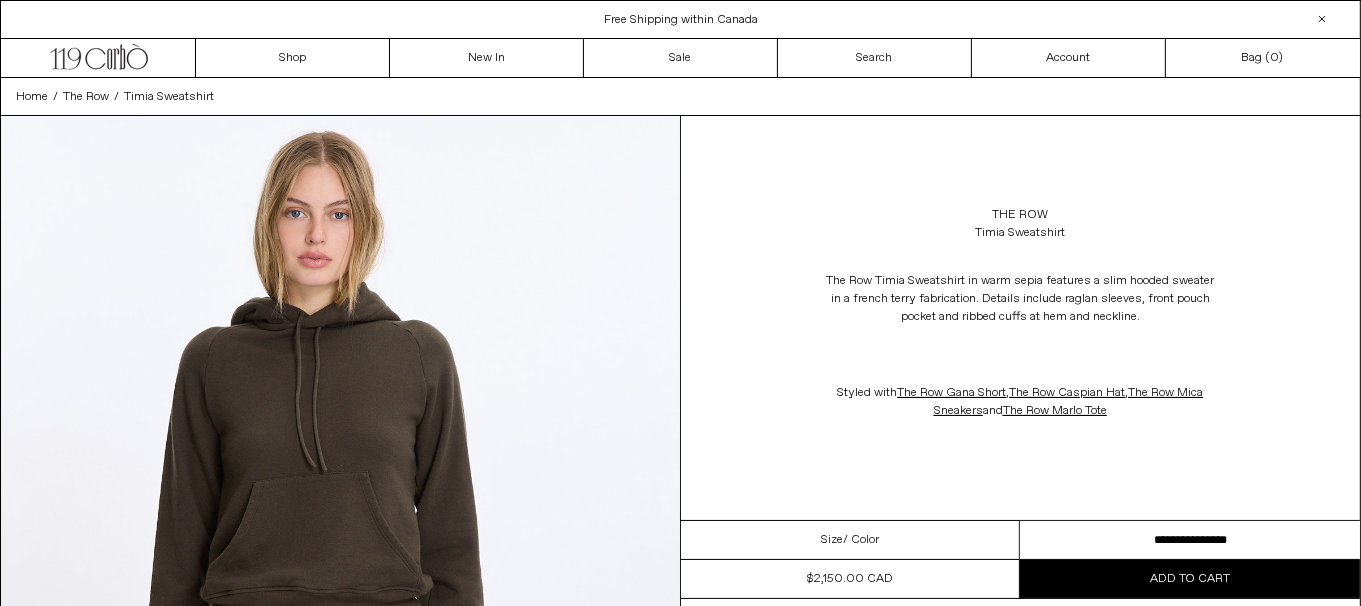scroll, scrollTop: 0, scrollLeft: 0, axis: both 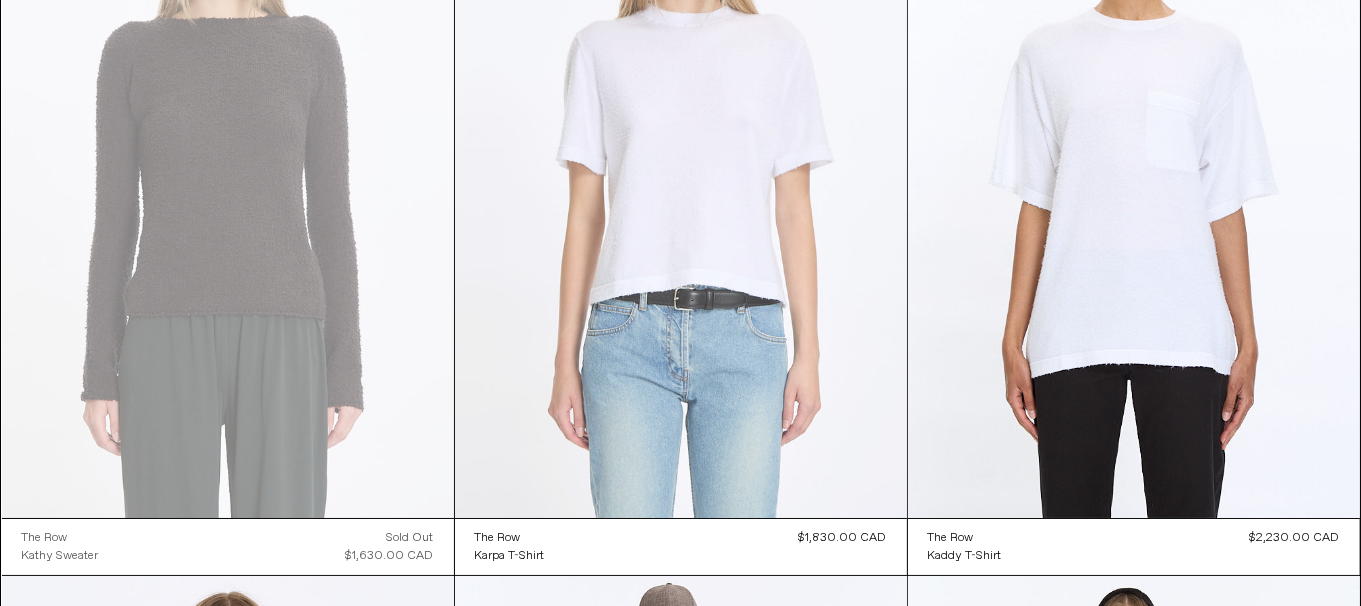click at bounding box center [681, 179] 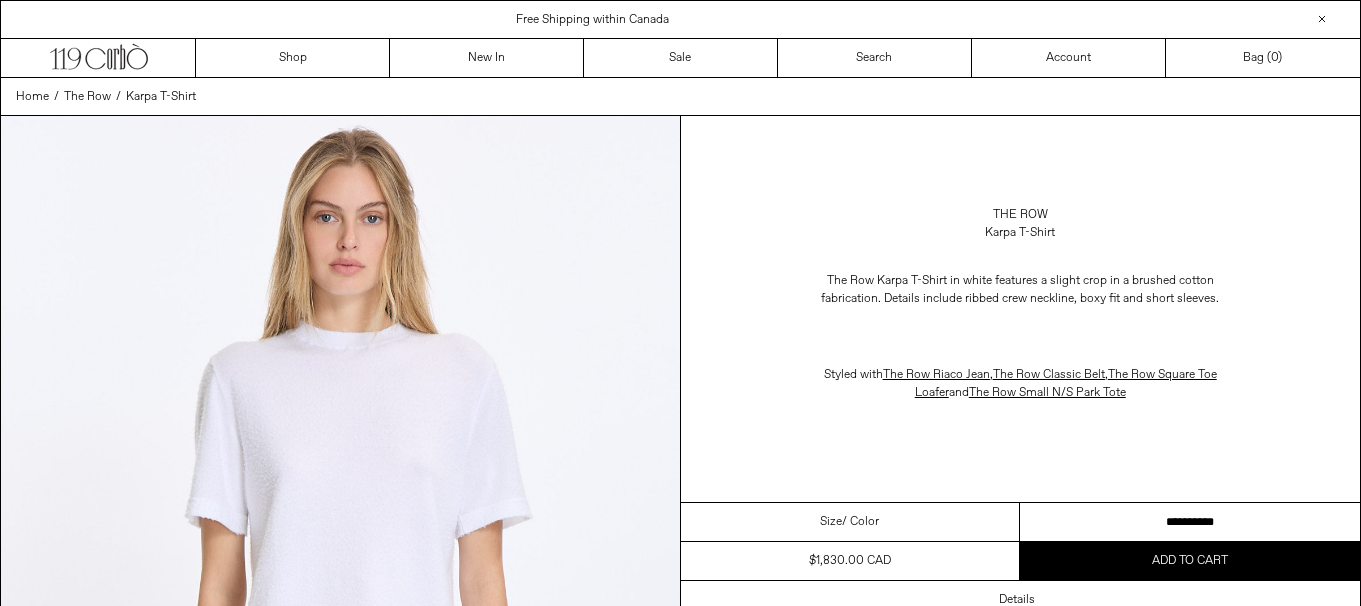 scroll, scrollTop: 0, scrollLeft: 0, axis: both 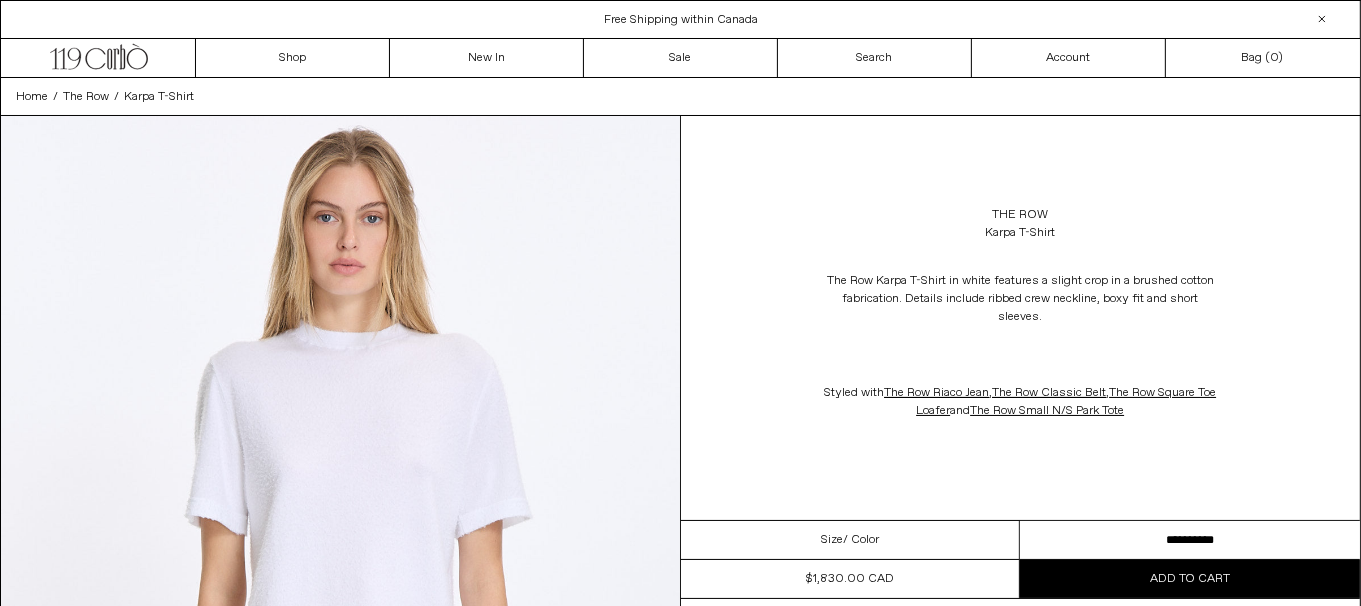 click on "**********" at bounding box center (1190, 540) 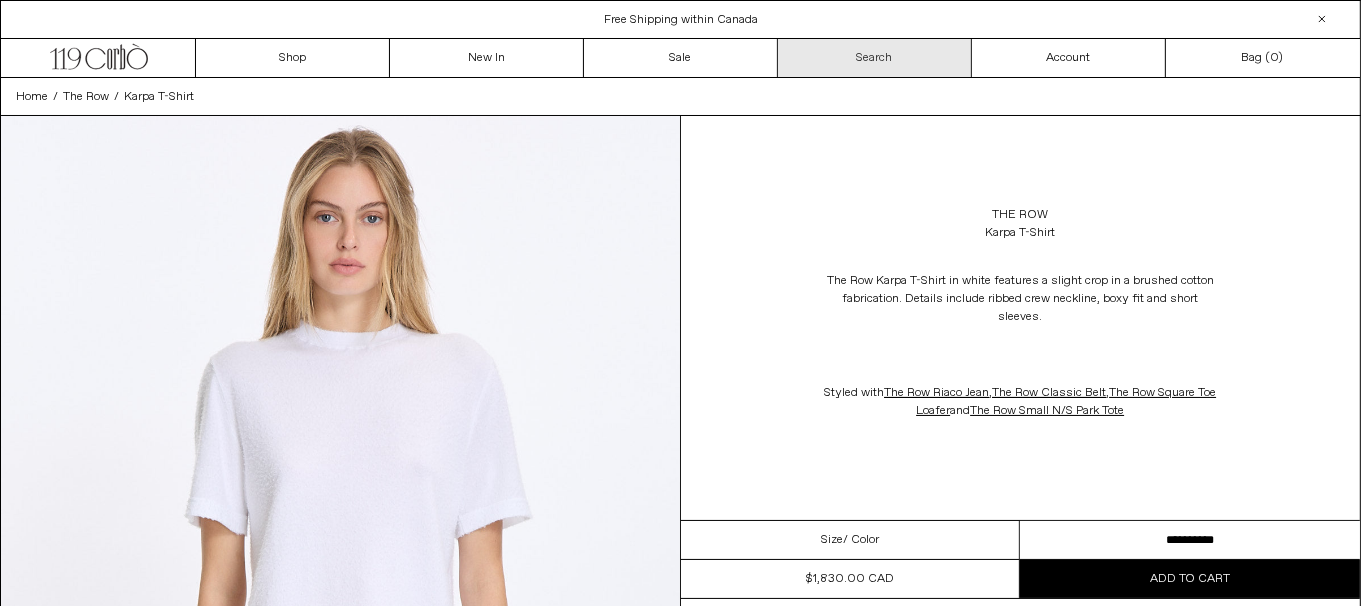 scroll, scrollTop: 0, scrollLeft: 0, axis: both 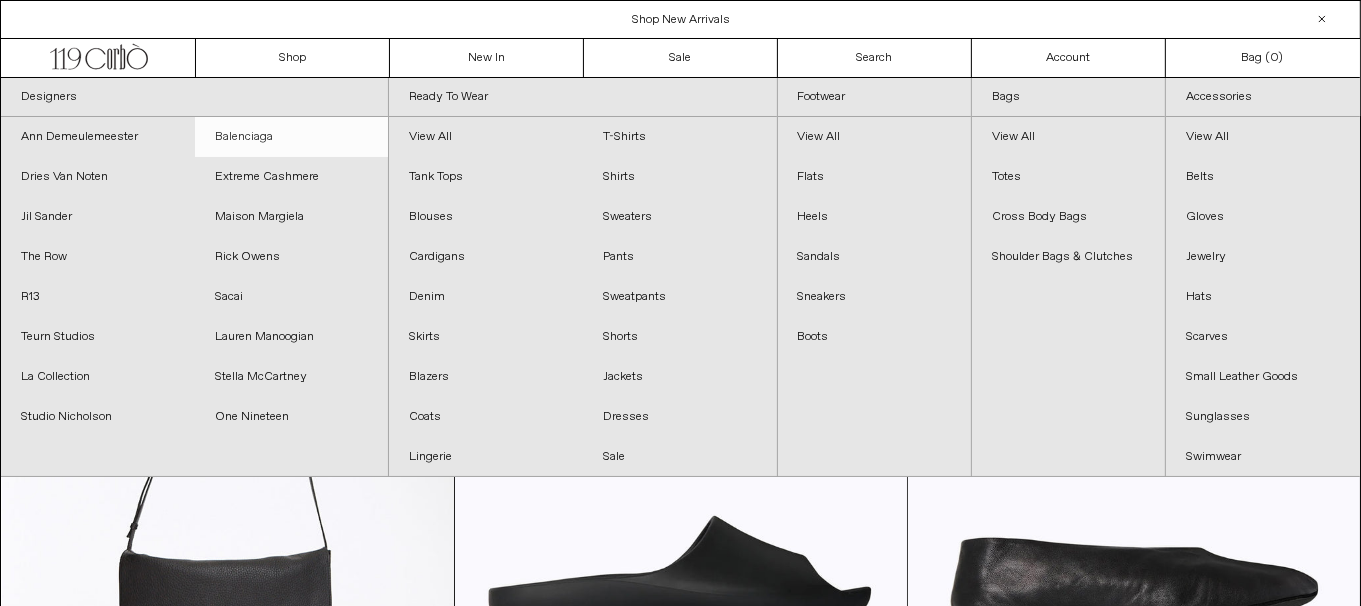 click on "Balenciaga" at bounding box center (292, 137) 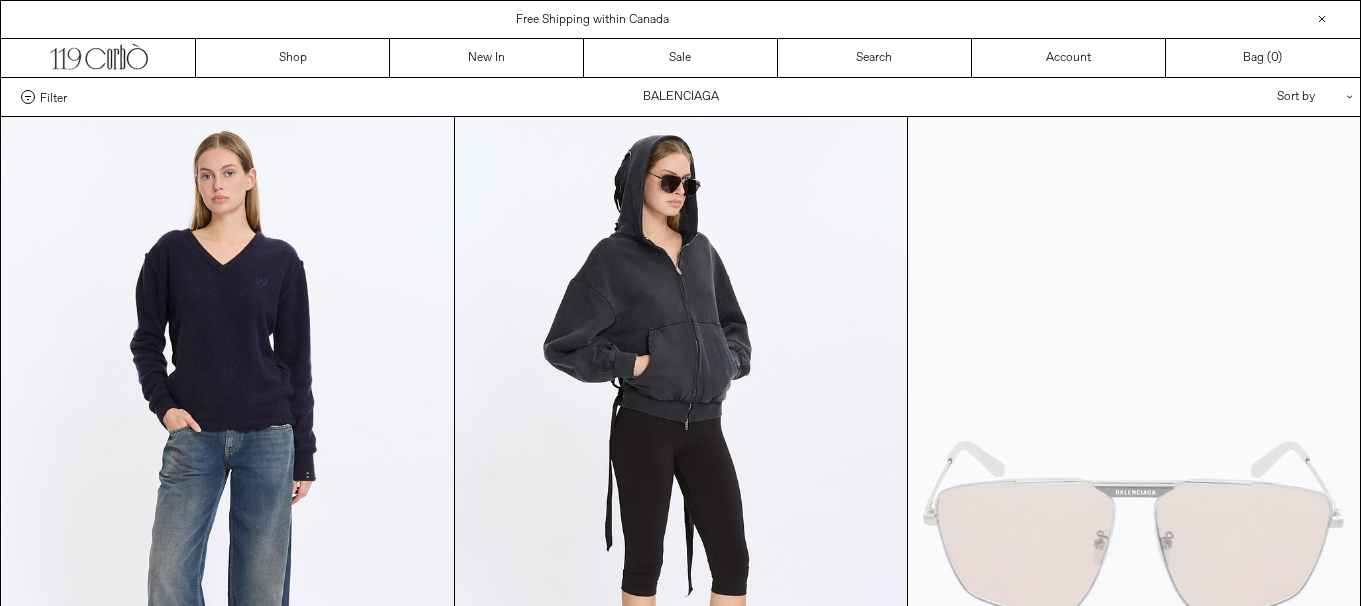 scroll, scrollTop: 0, scrollLeft: 0, axis: both 